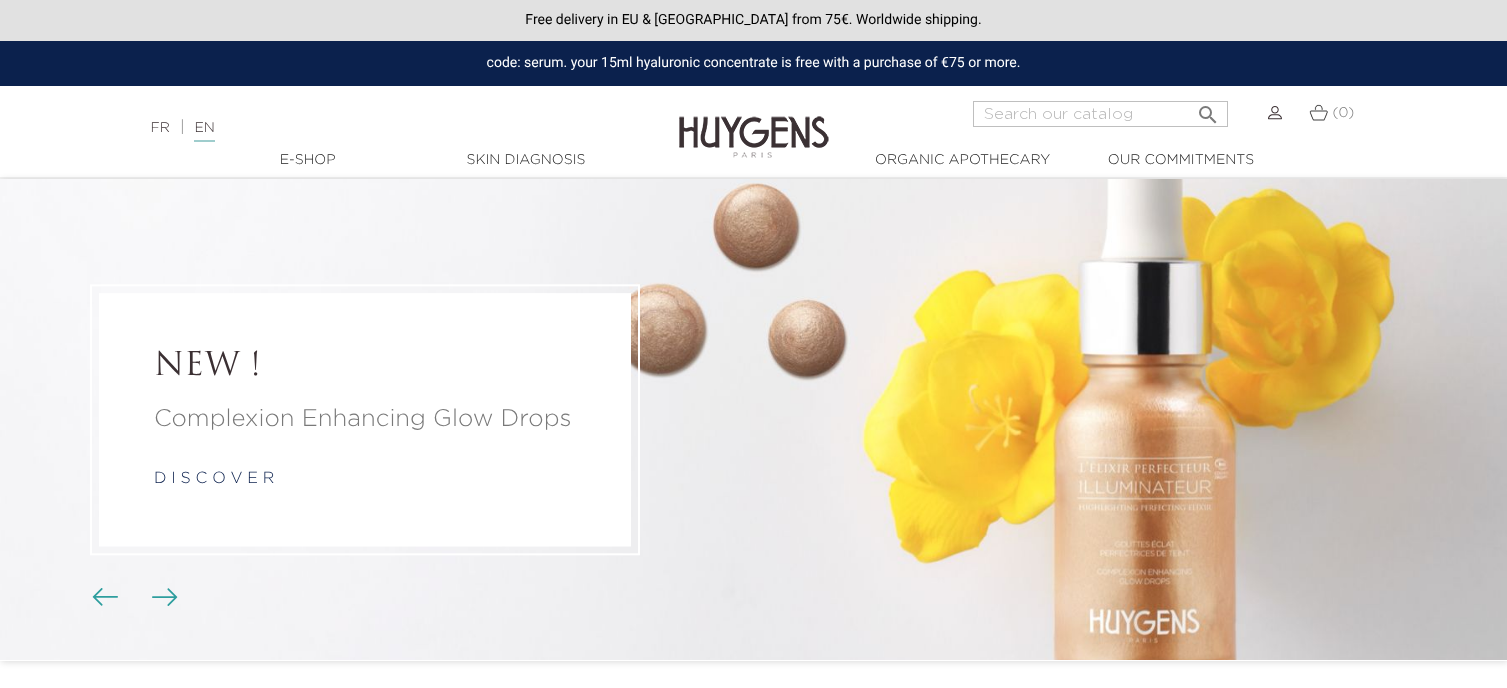 scroll, scrollTop: 0, scrollLeft: 0, axis: both 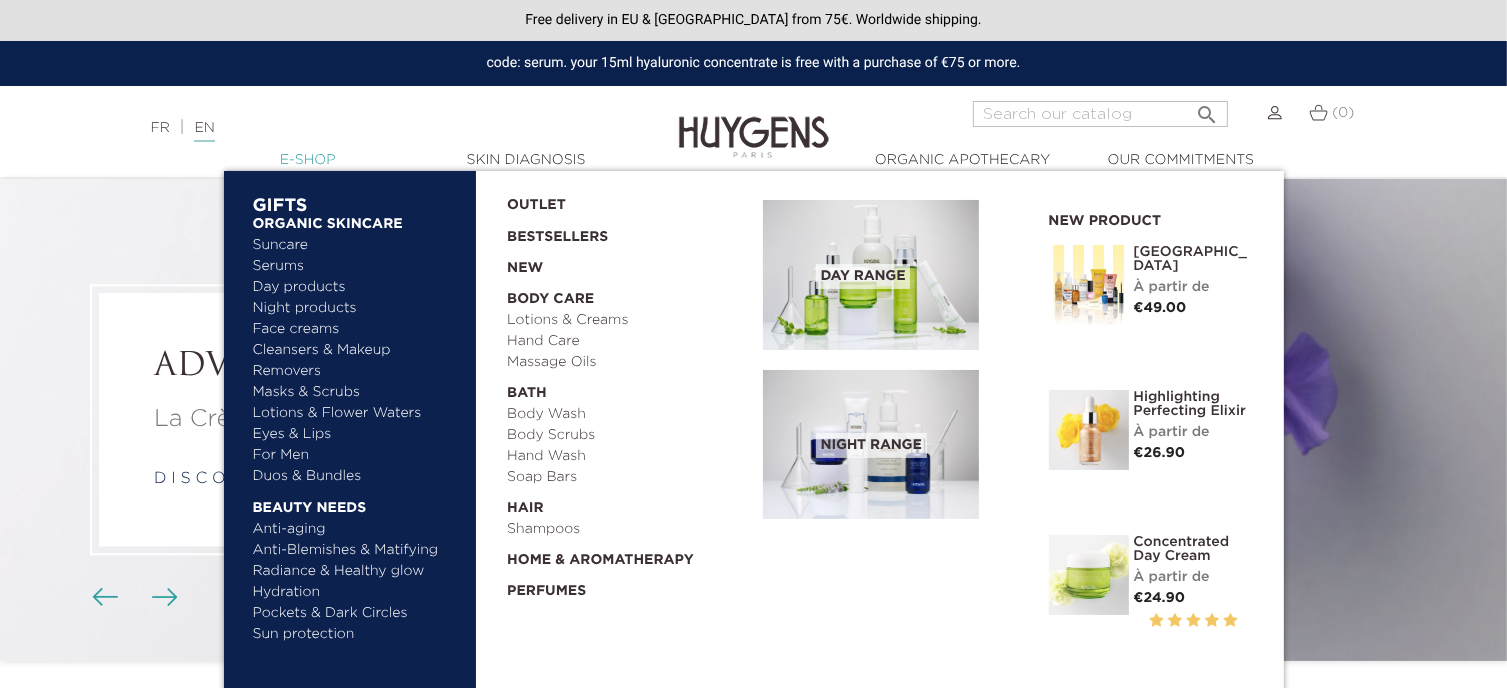 click on "

E-Shop" at bounding box center (308, 160) 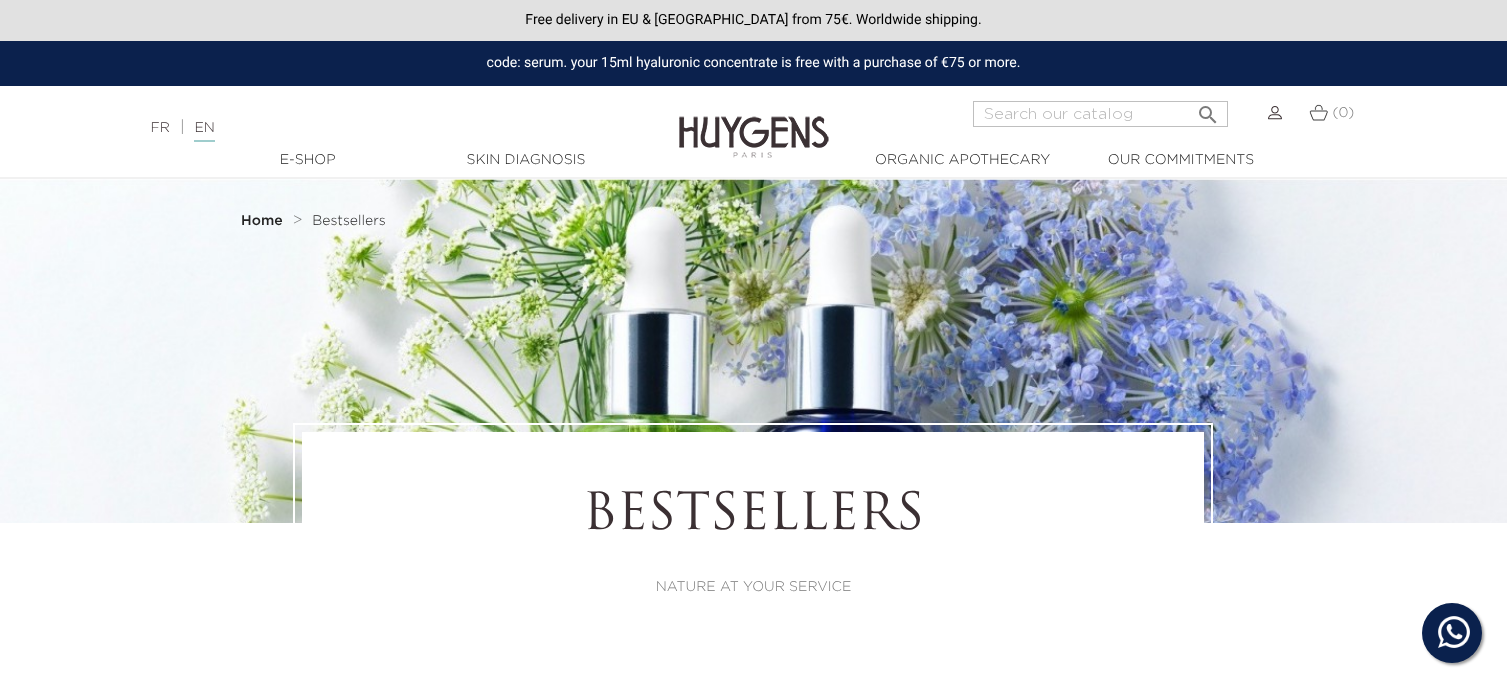 scroll, scrollTop: 0, scrollLeft: 0, axis: both 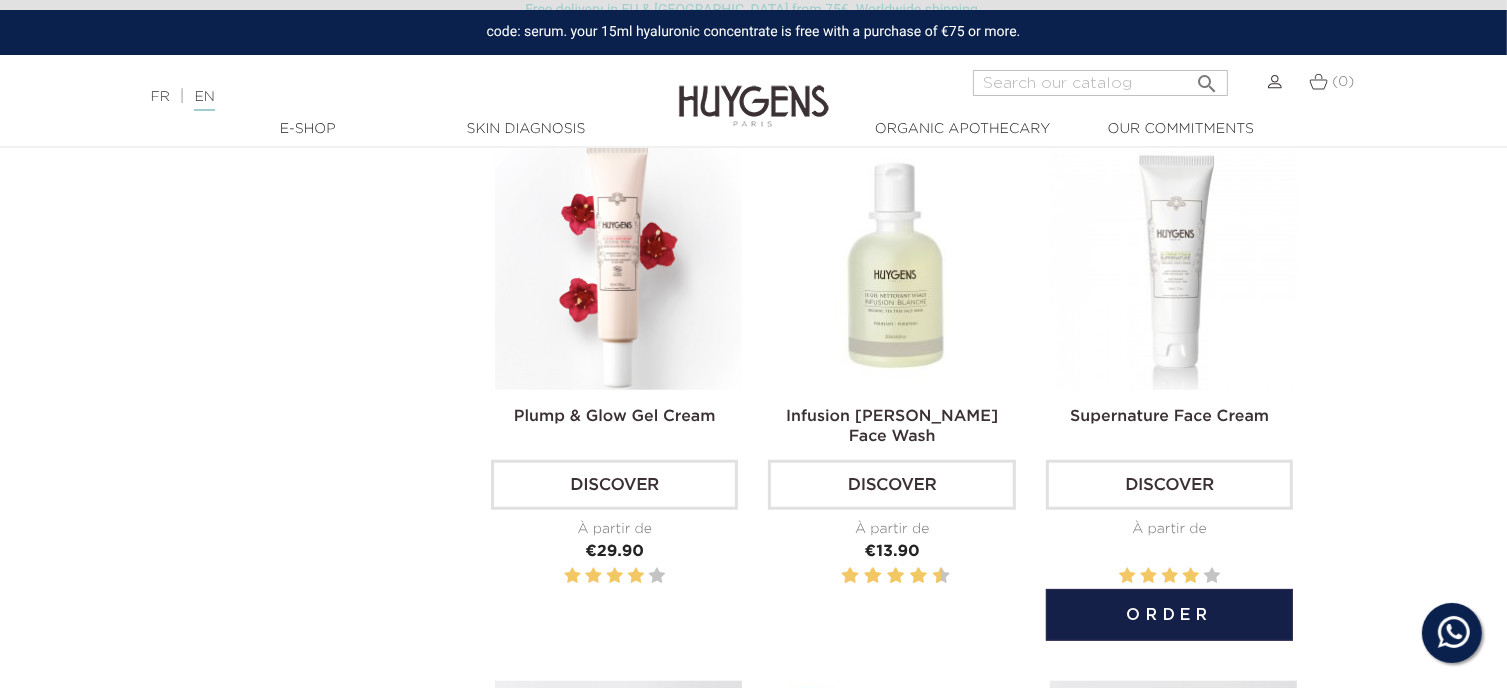 click at bounding box center [1173, 266] 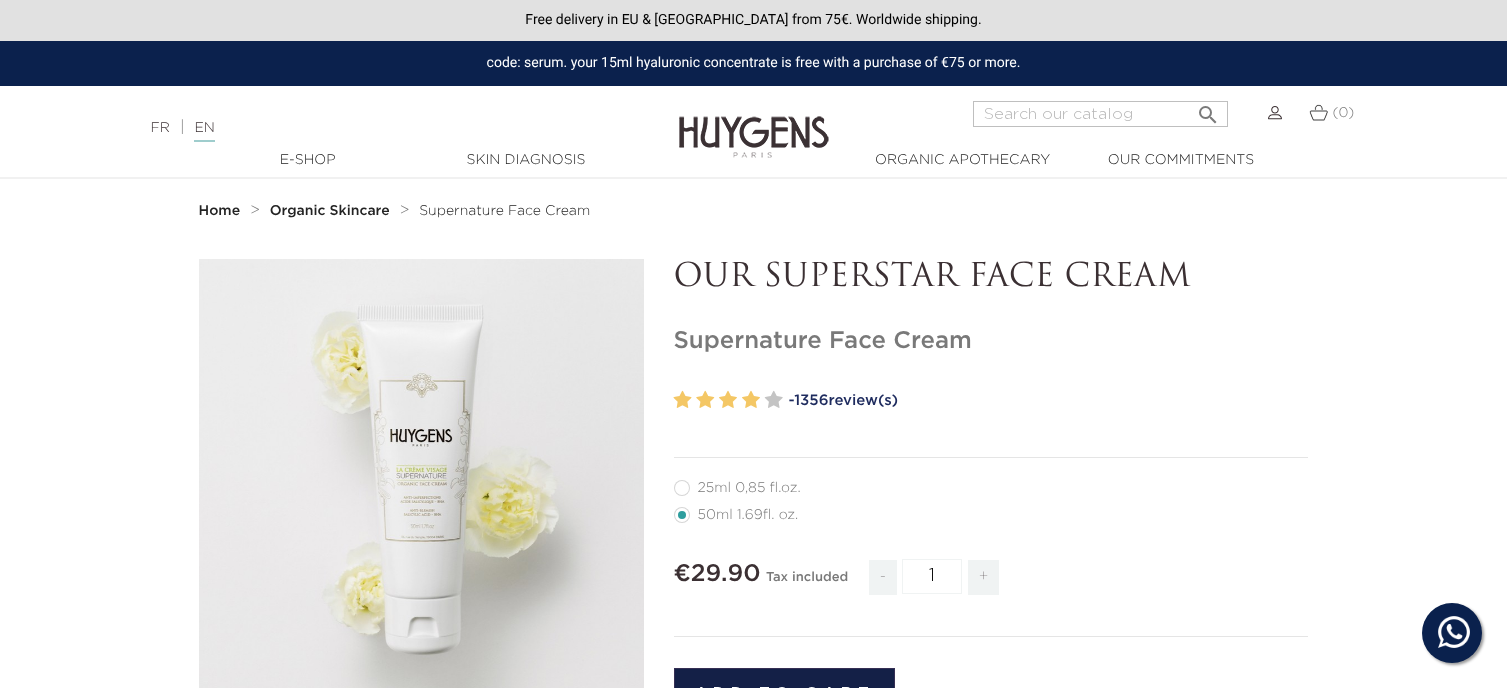 scroll, scrollTop: 0, scrollLeft: 0, axis: both 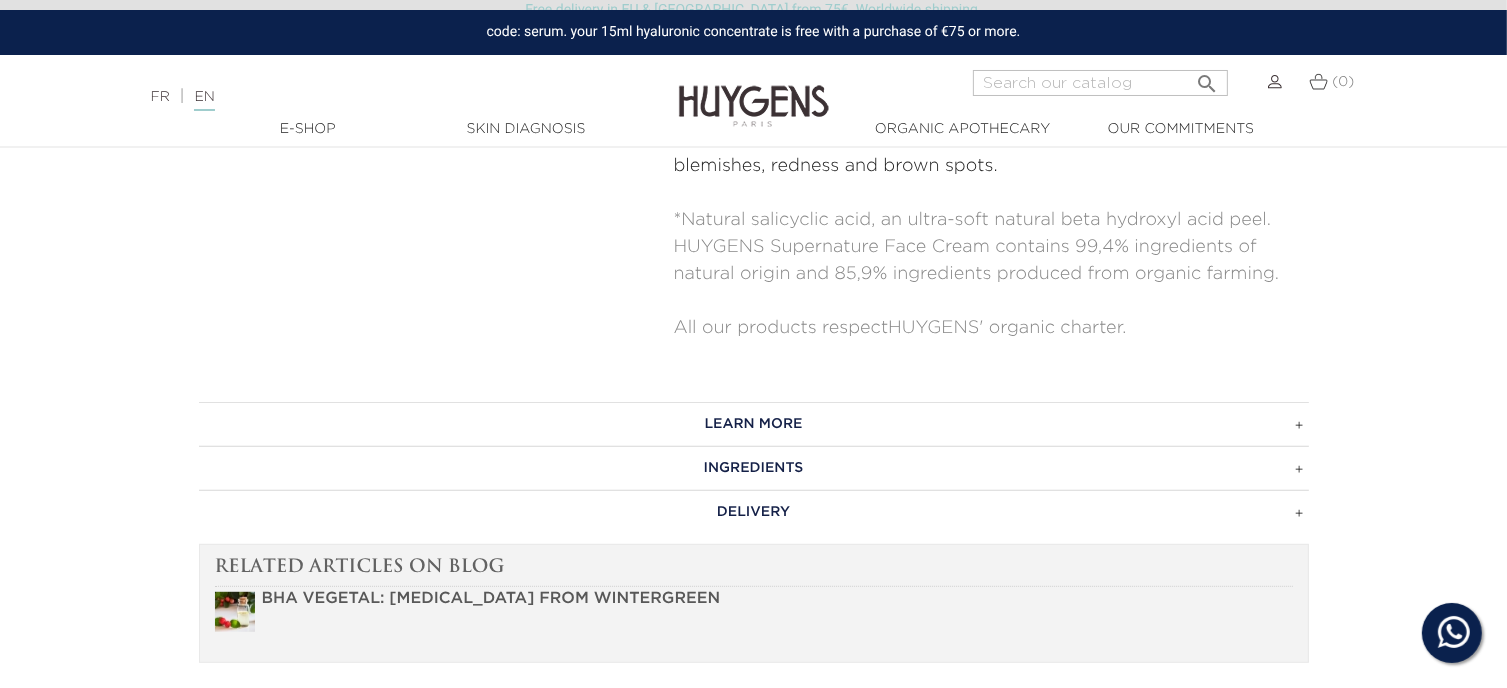 click on "INGREDIENTS" at bounding box center (754, 468) 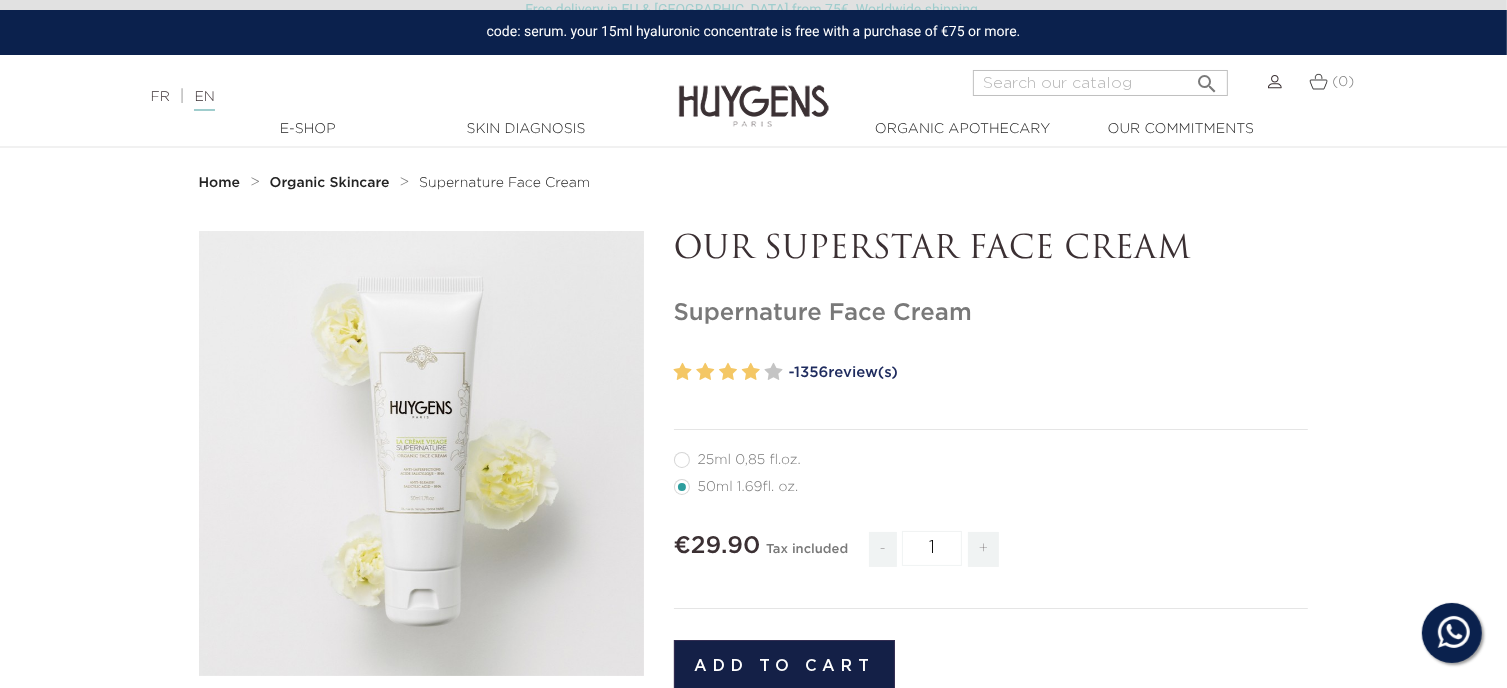 scroll, scrollTop: 0, scrollLeft: 0, axis: both 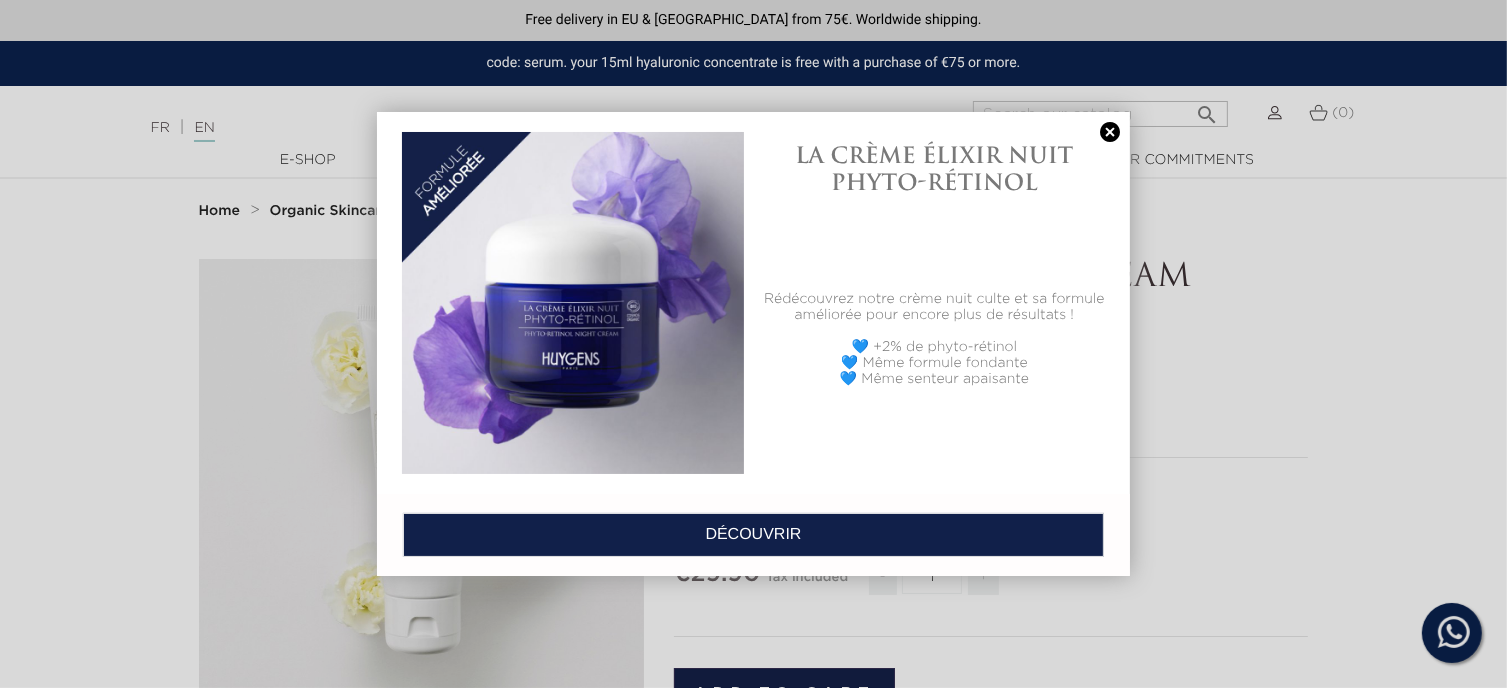 click at bounding box center (1110, 132) 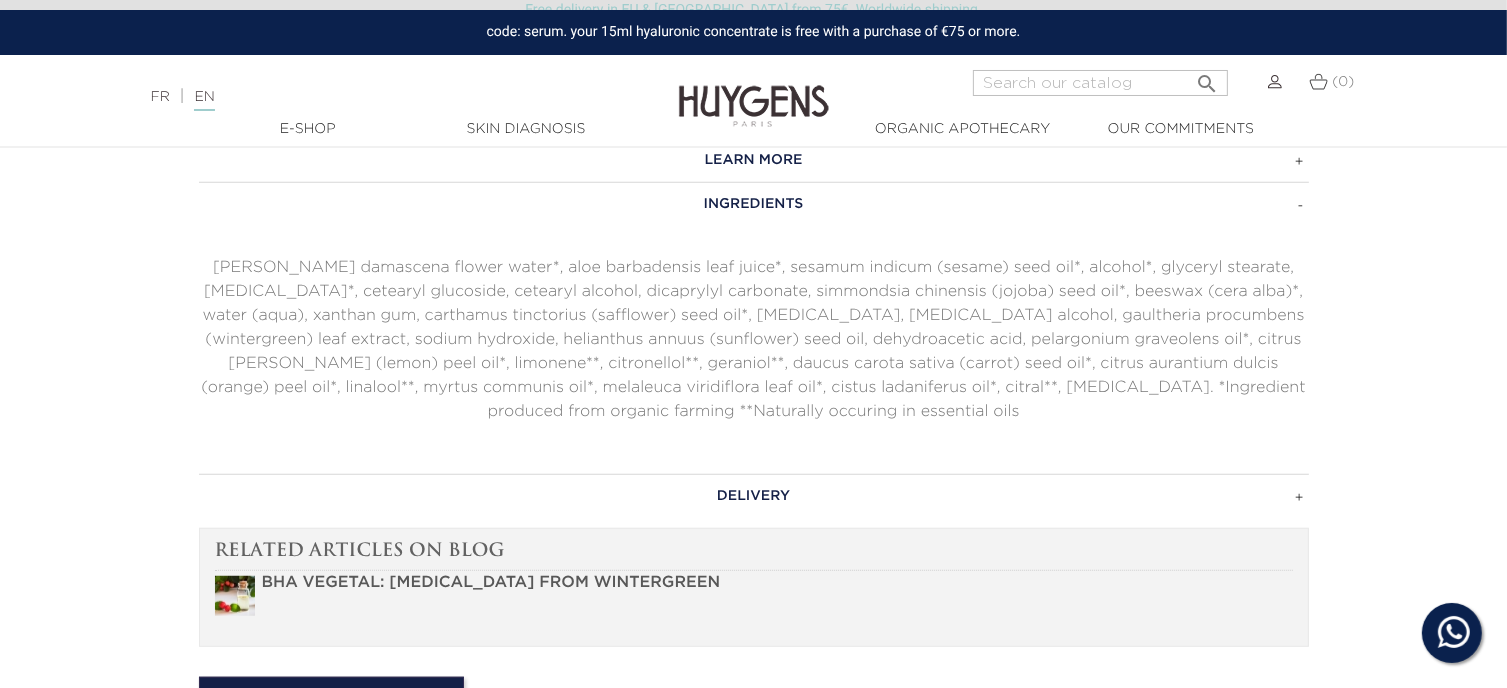 scroll, scrollTop: 1256, scrollLeft: 0, axis: vertical 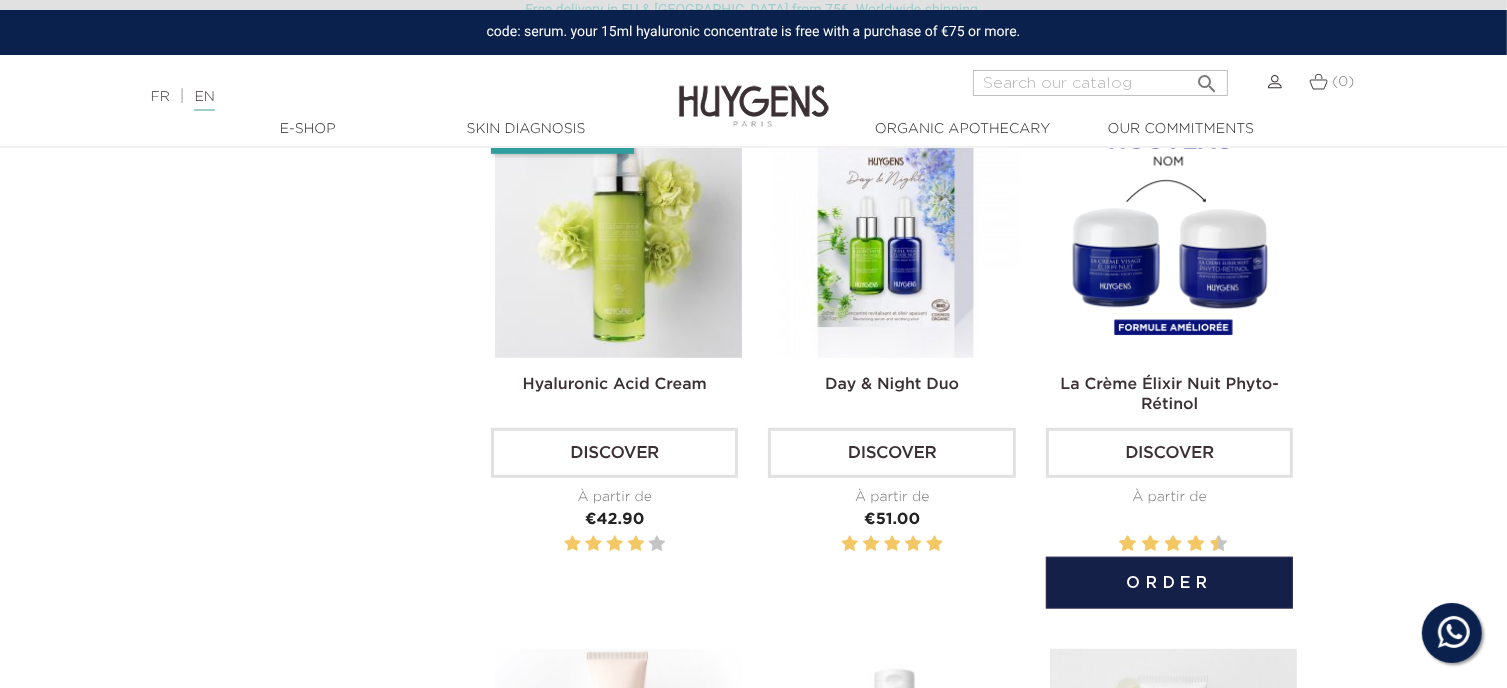 click on "Discover" at bounding box center (1169, 453) 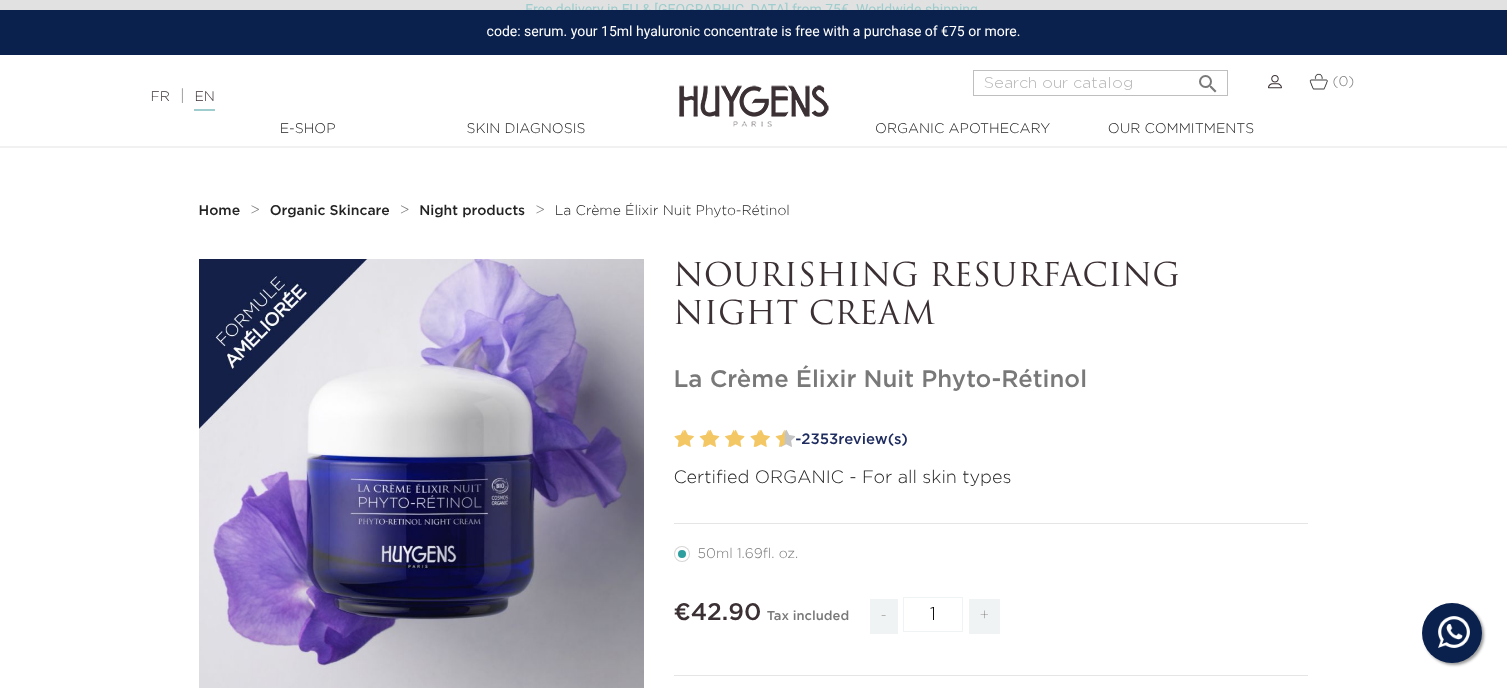 scroll, scrollTop: 526, scrollLeft: 0, axis: vertical 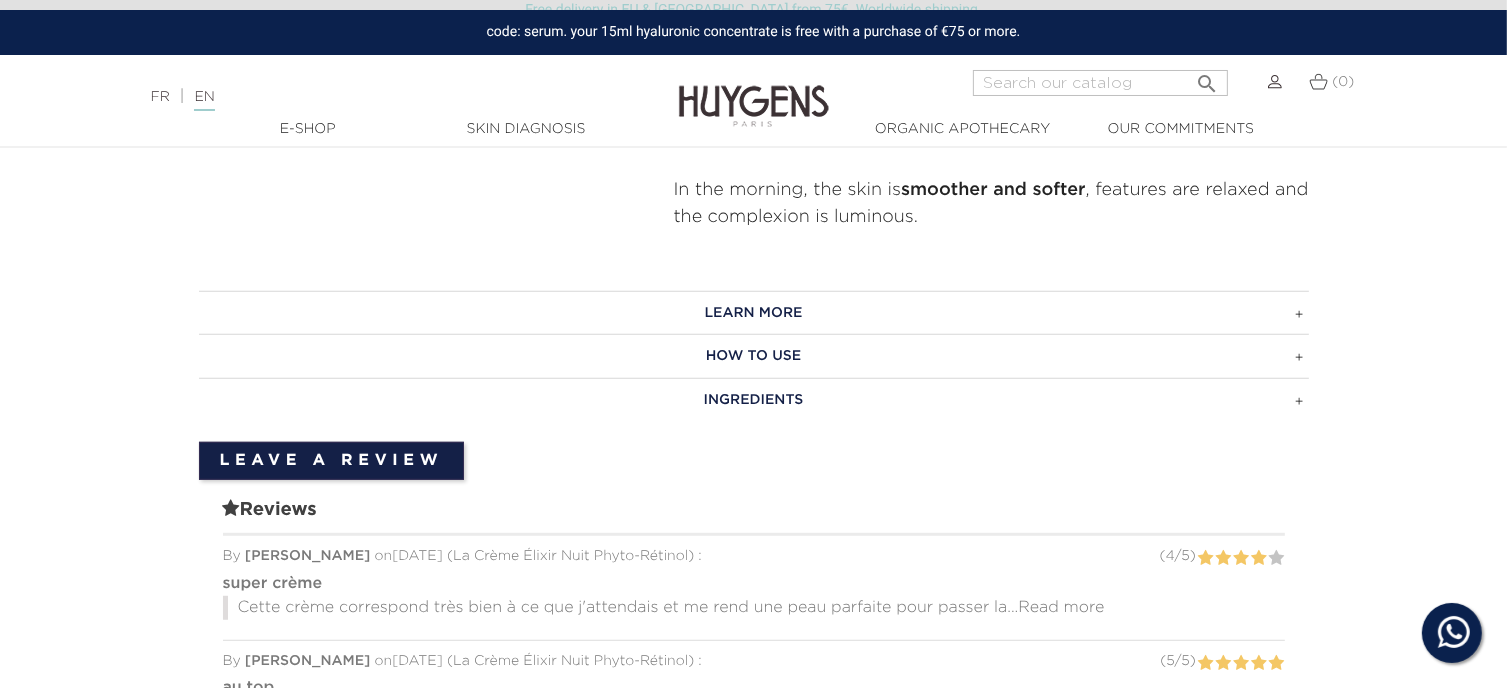 click on "Ingredients" at bounding box center (754, 400) 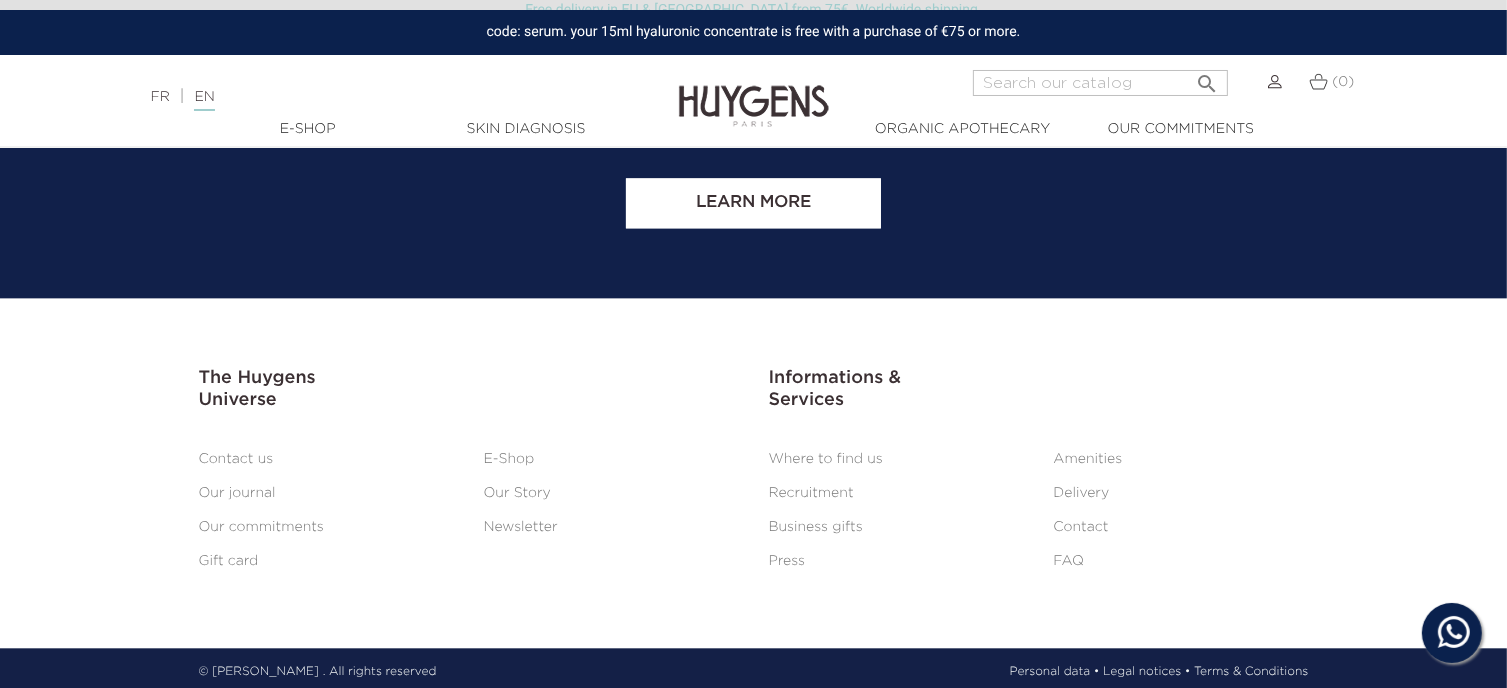 scroll, scrollTop: 4532, scrollLeft: 0, axis: vertical 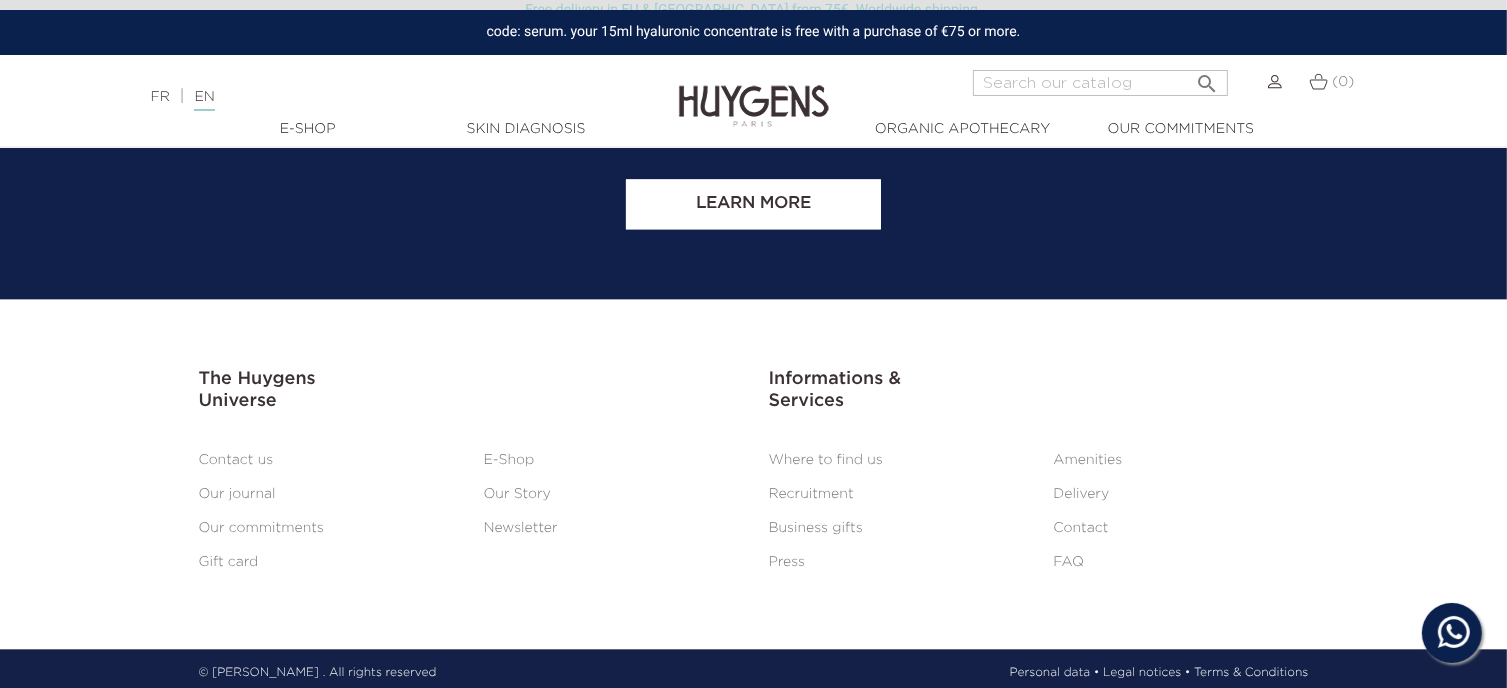 click on "FAQ" at bounding box center (1069, 562) 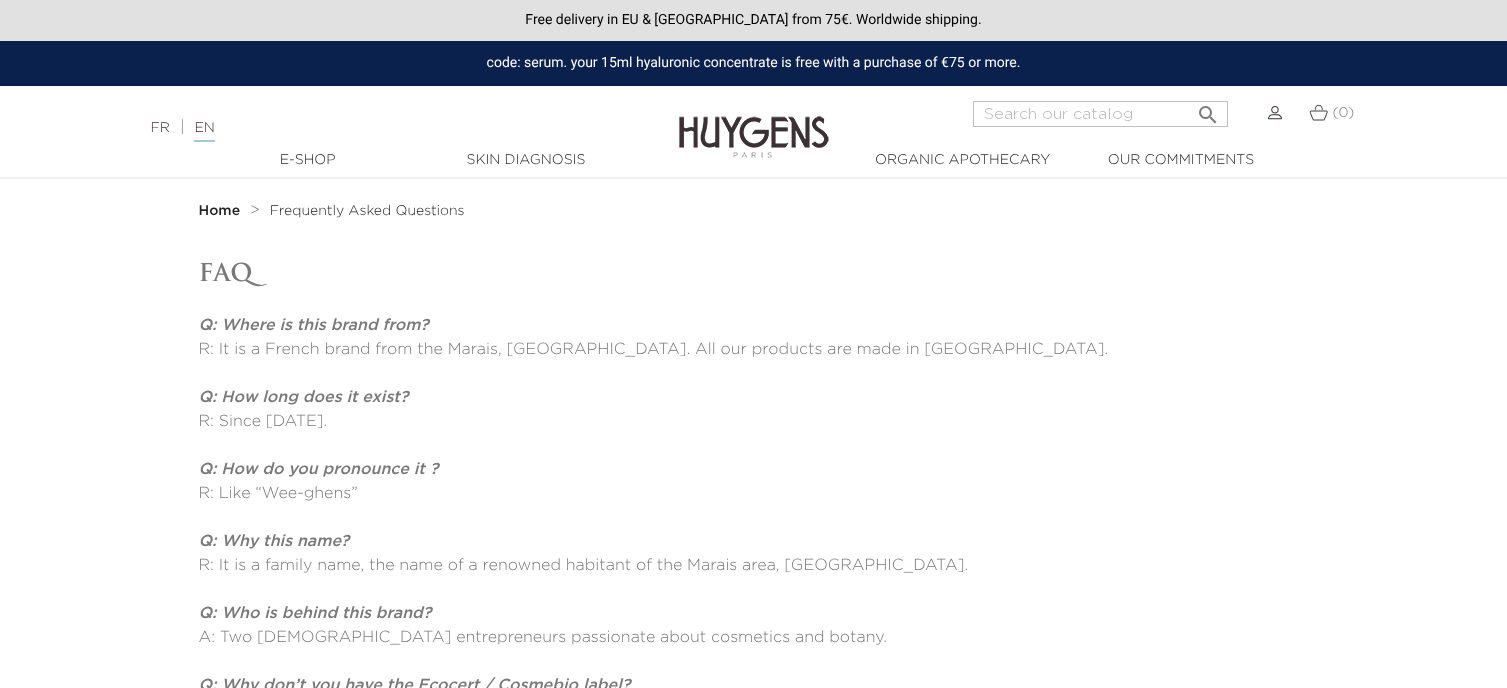 scroll, scrollTop: 0, scrollLeft: 0, axis: both 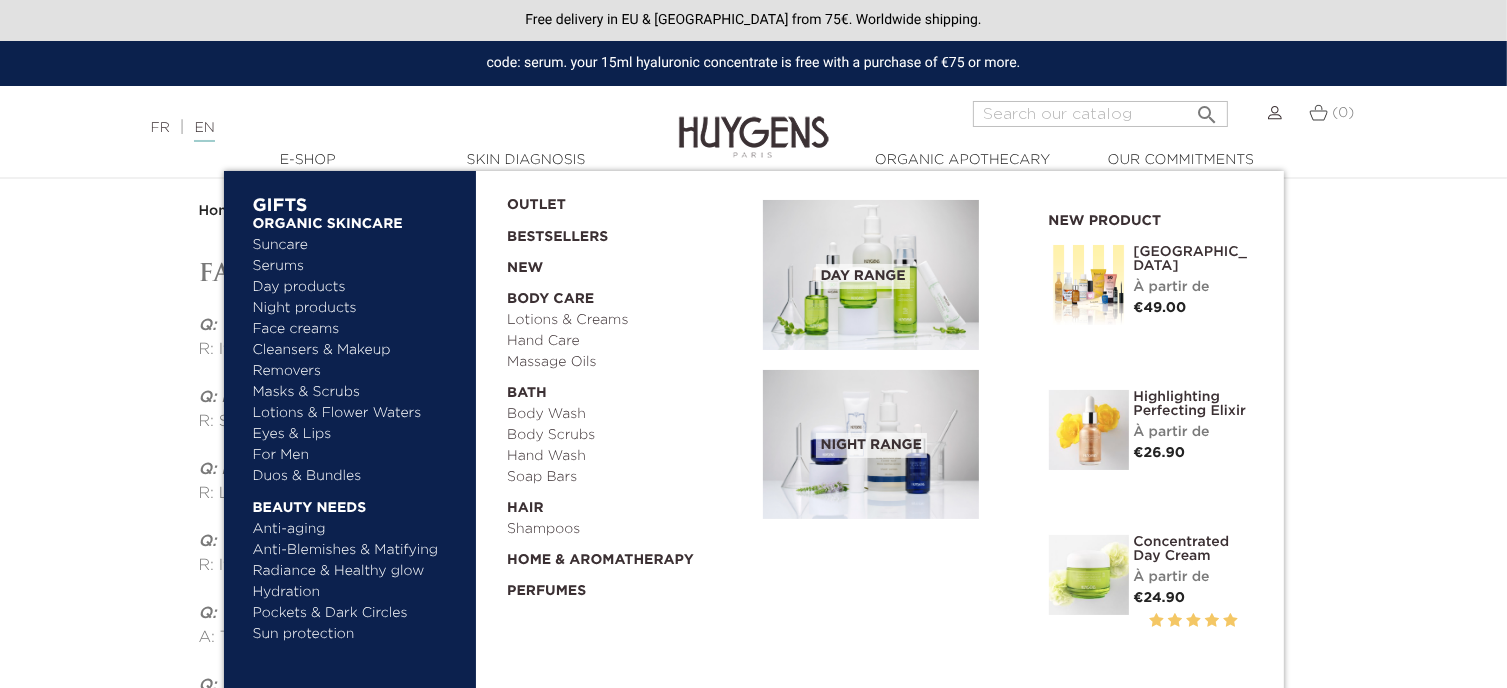 click on "Night products" at bounding box center [348, 308] 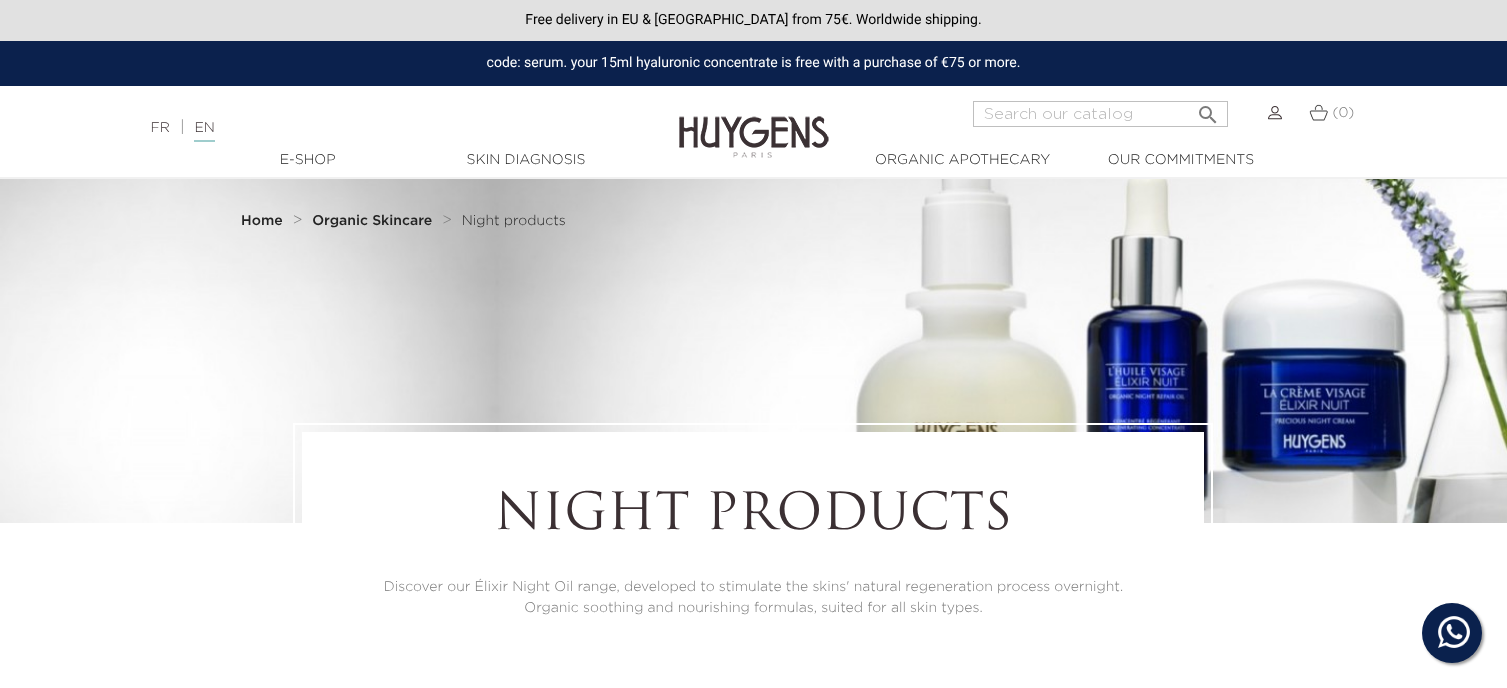 scroll, scrollTop: 0, scrollLeft: 0, axis: both 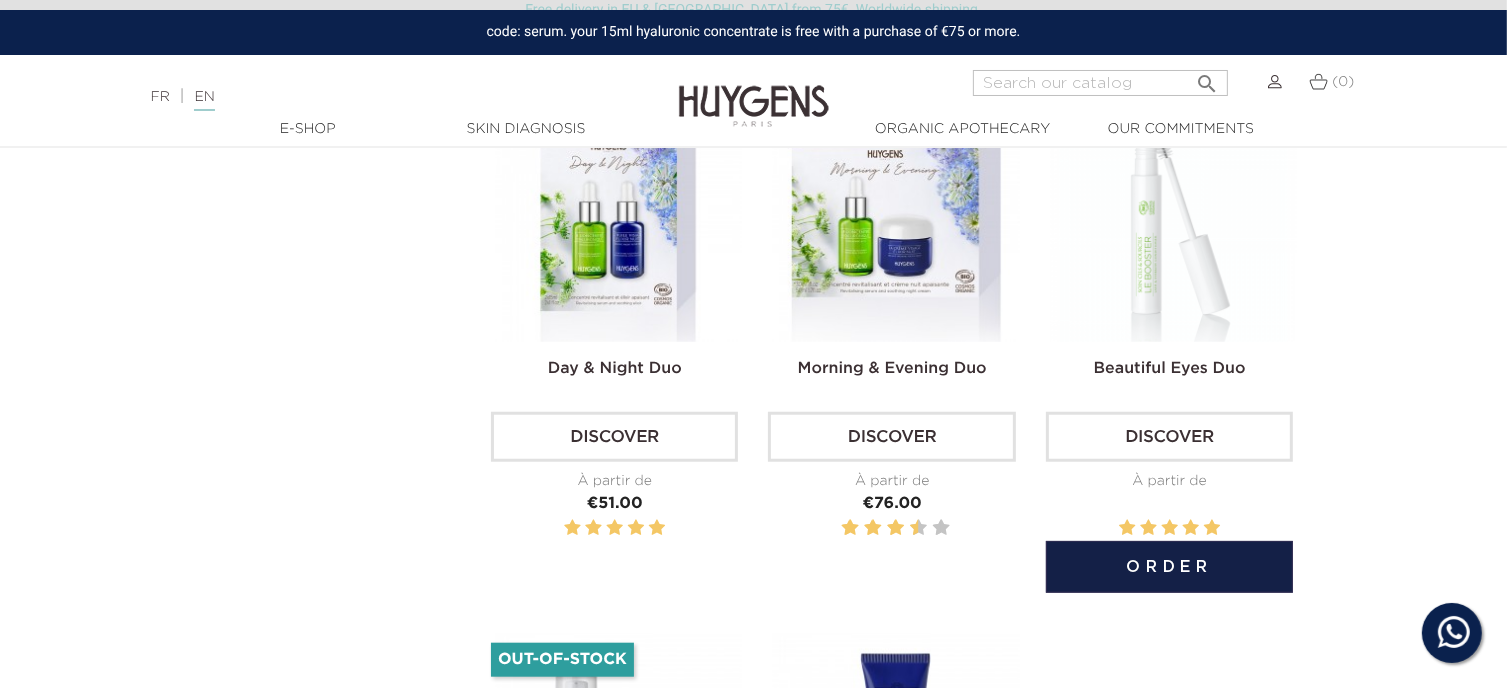 click at bounding box center [1173, 218] 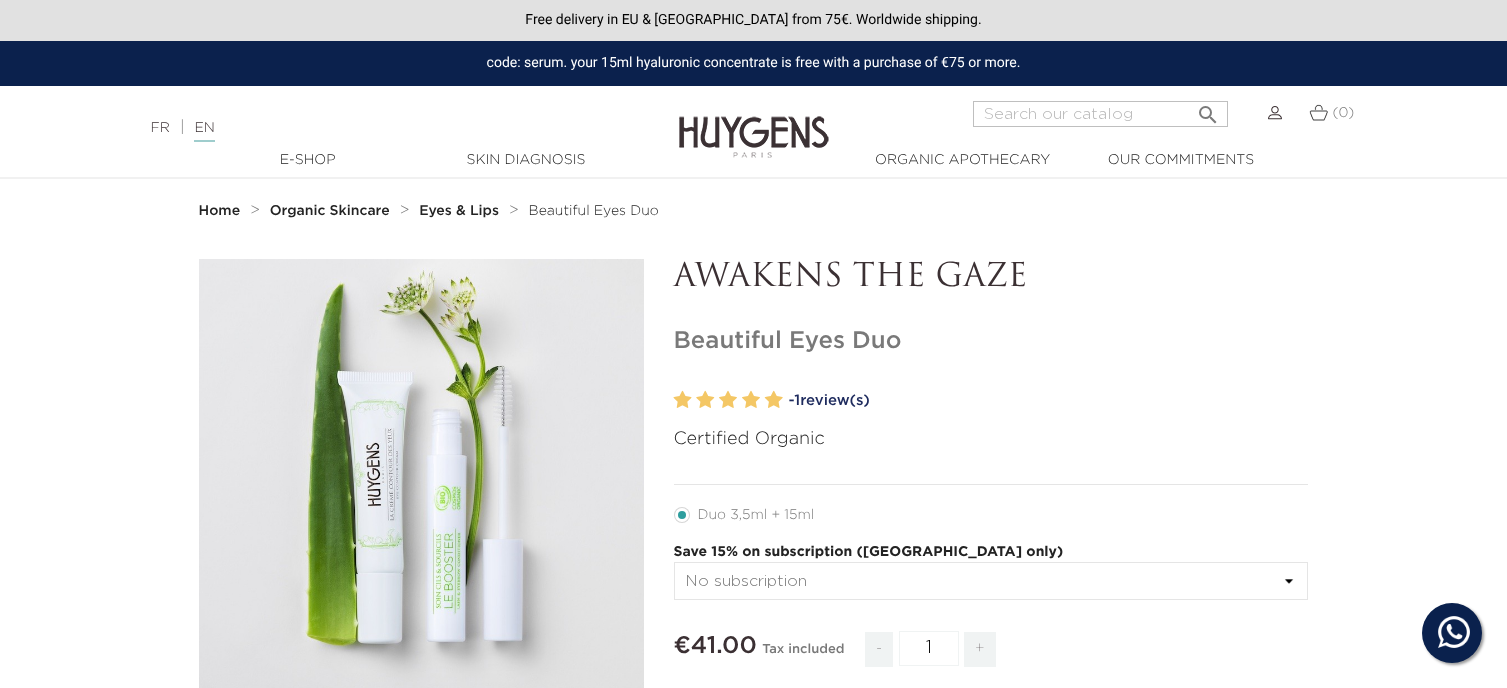 scroll, scrollTop: 0, scrollLeft: 0, axis: both 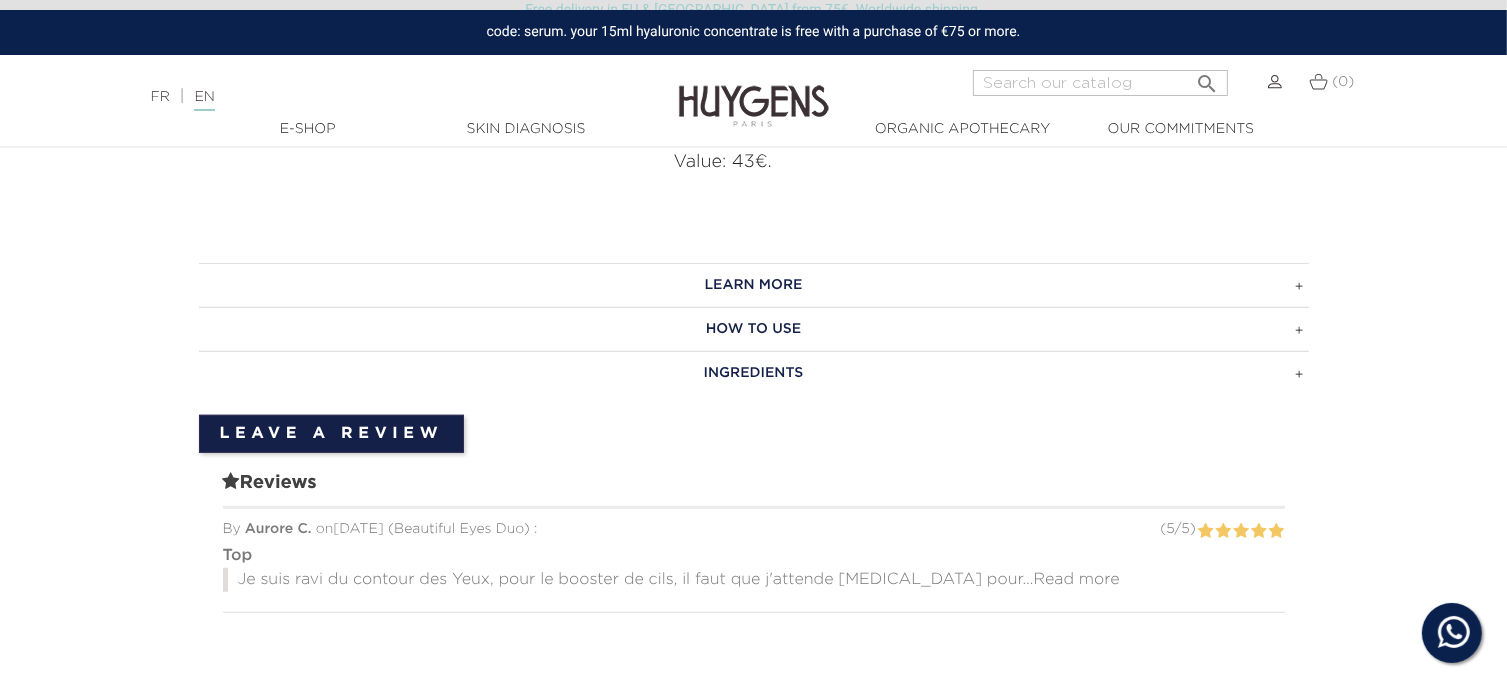 click on "INGREDIENTS" at bounding box center (754, 373) 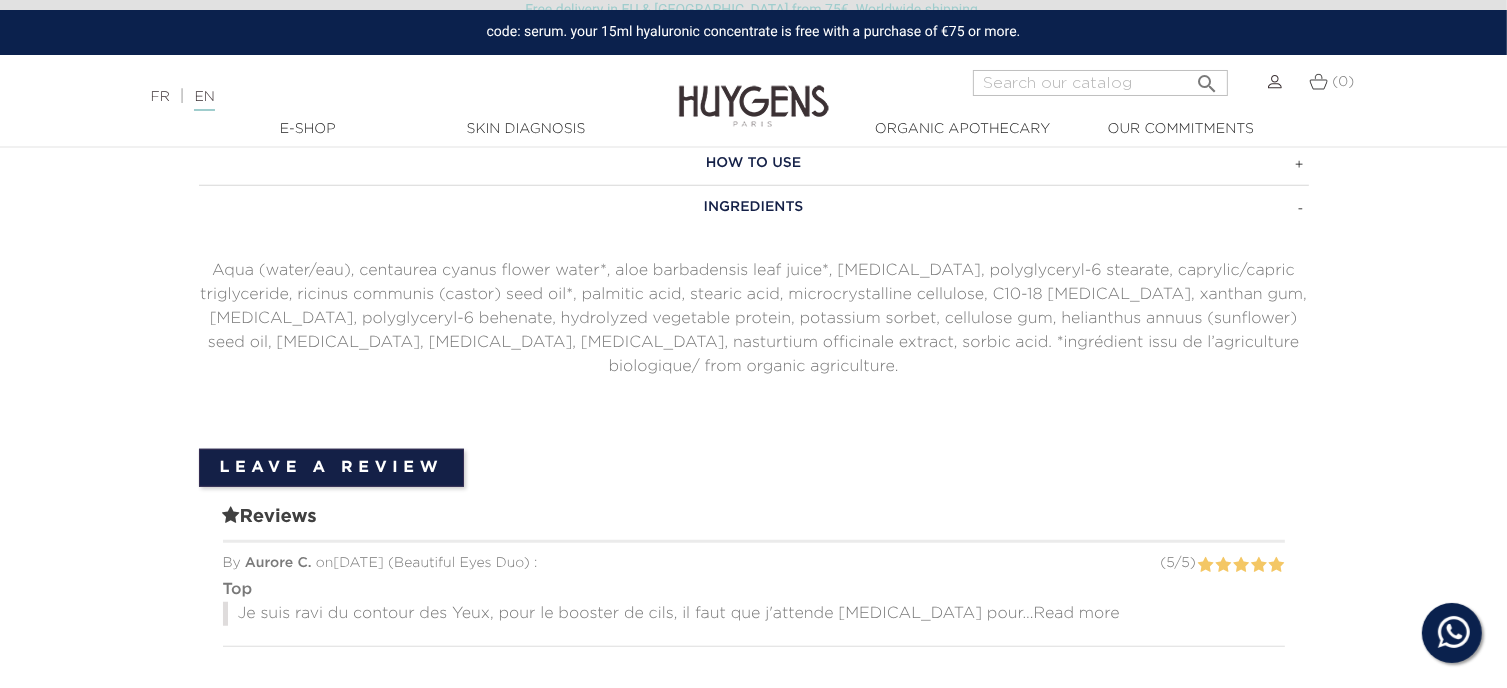 scroll, scrollTop: 1370, scrollLeft: 0, axis: vertical 